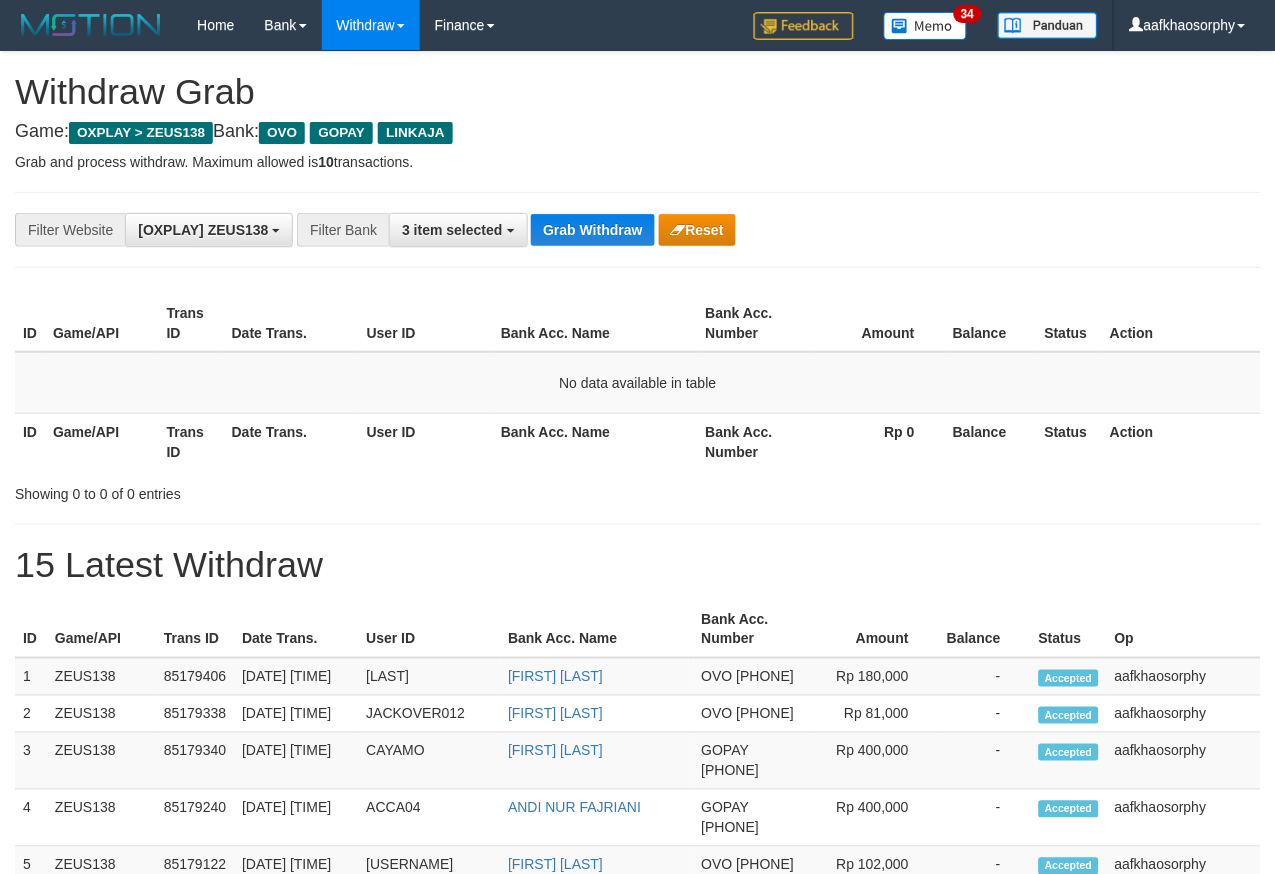 scroll, scrollTop: 0, scrollLeft: 0, axis: both 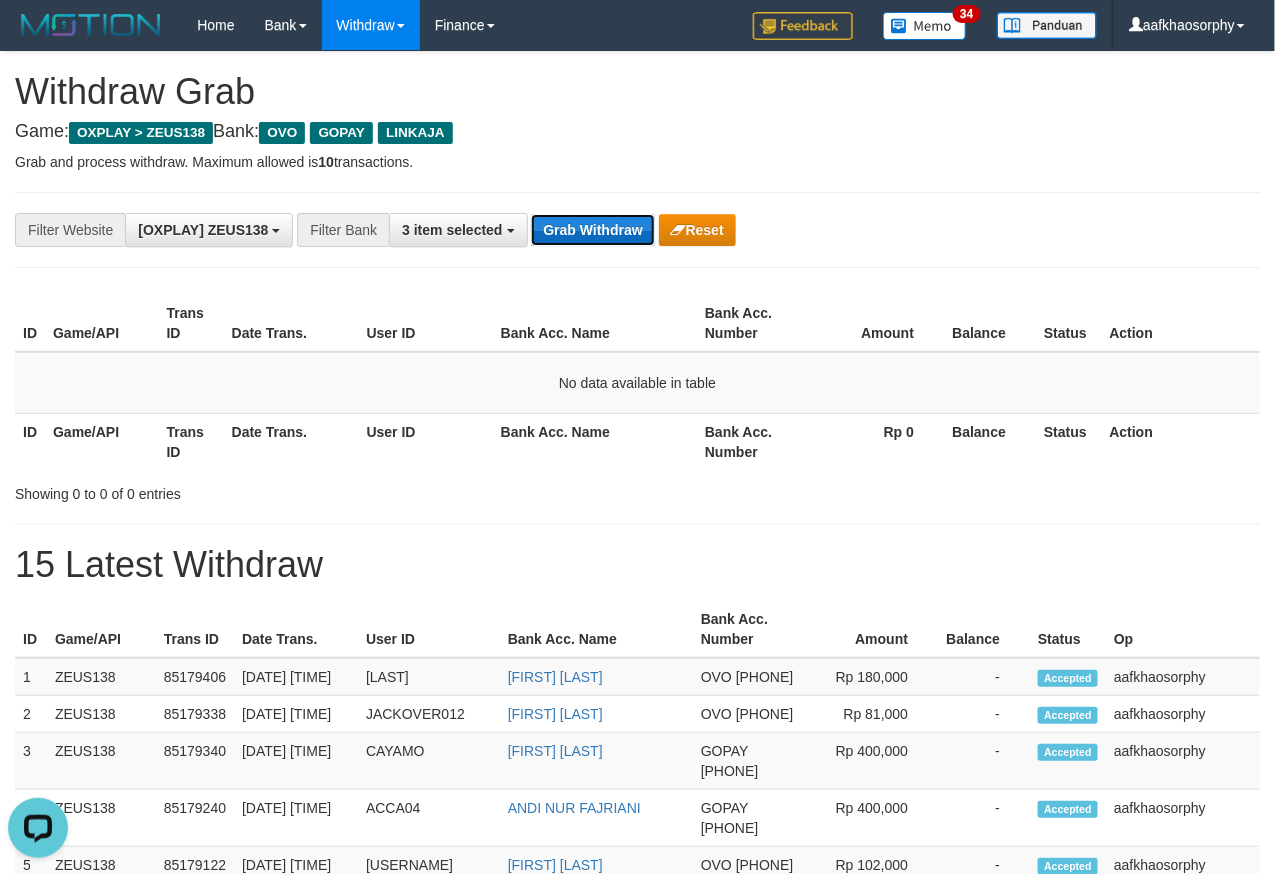 click on "Grab Withdraw" at bounding box center [592, 230] 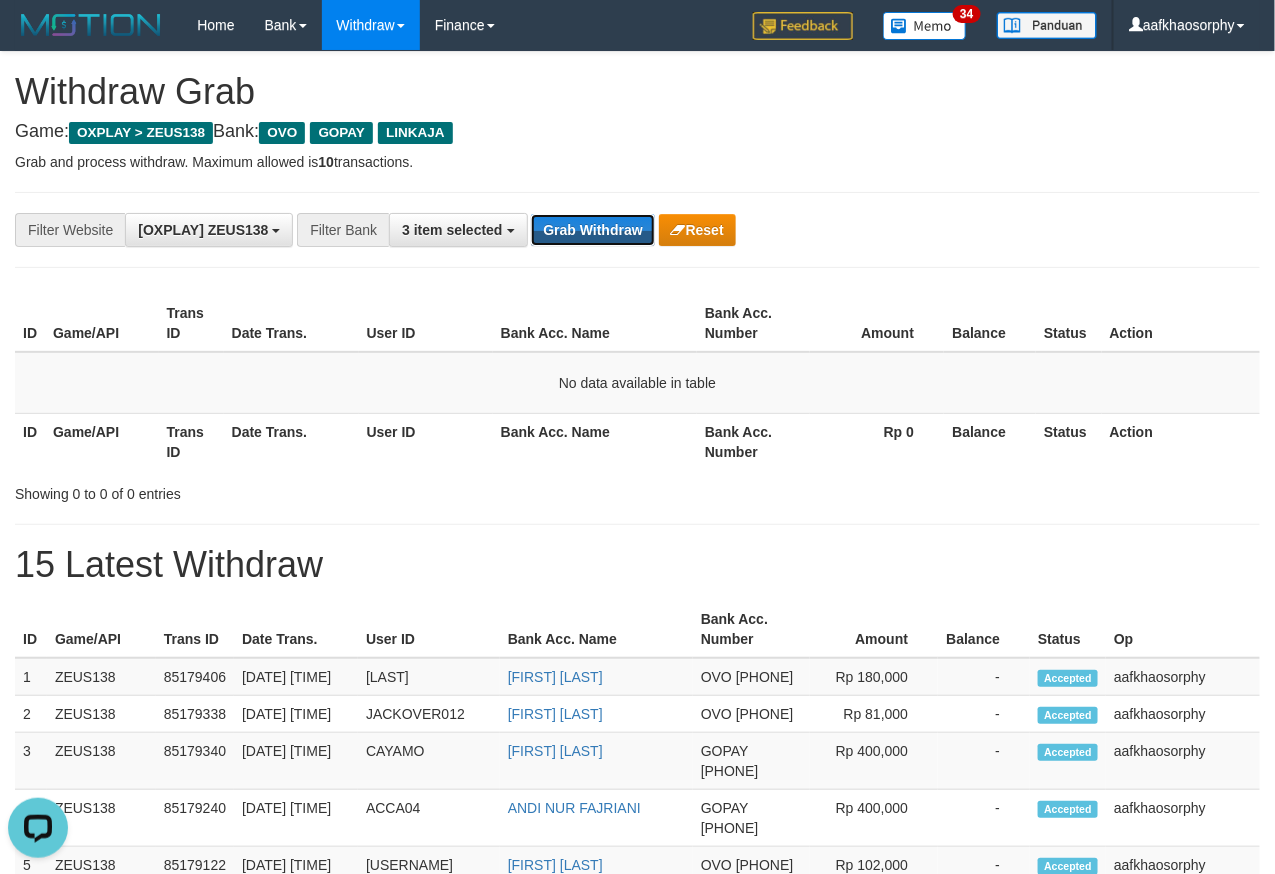 click on "Grab Withdraw" at bounding box center (592, 230) 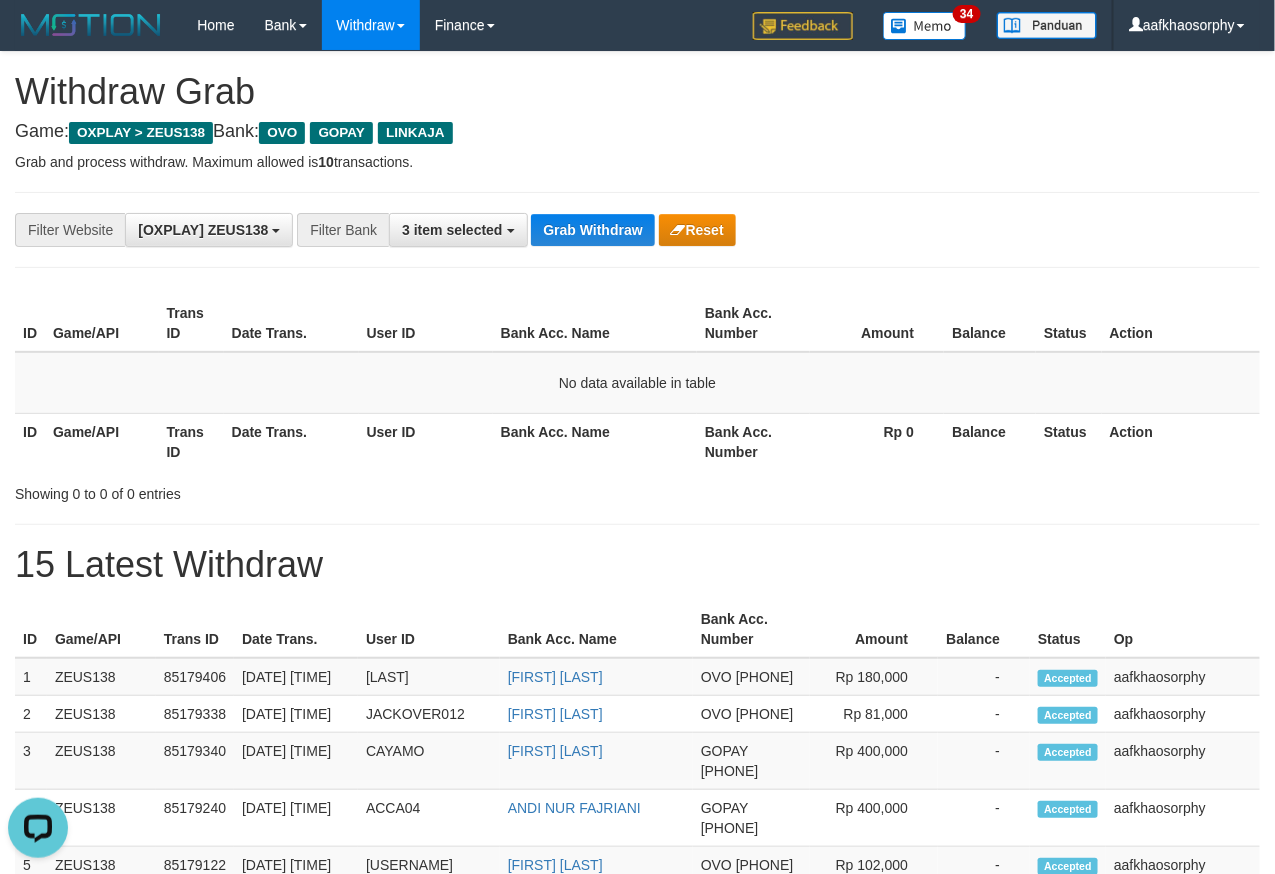 drag, startPoint x: 876, startPoint y: 230, endPoint x: 1137, endPoint y: 255, distance: 262.19458 